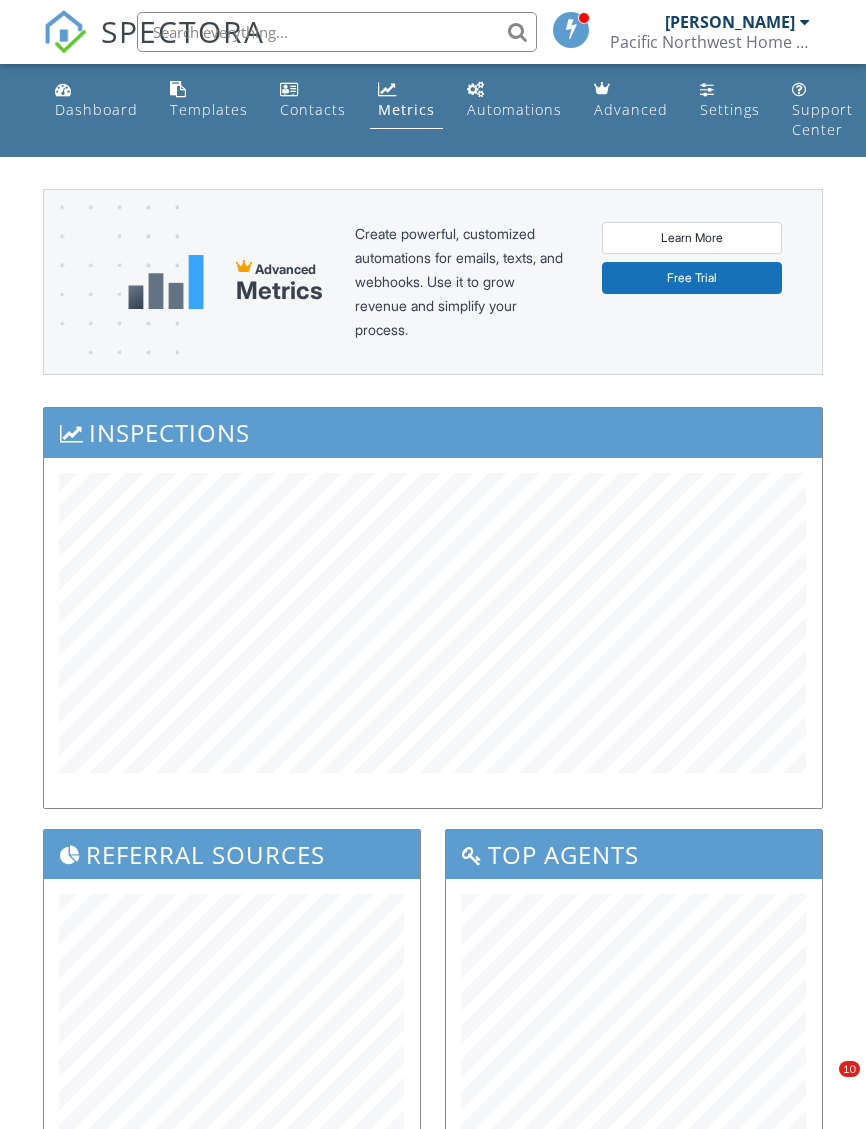 scroll, scrollTop: 314, scrollLeft: 0, axis: vertical 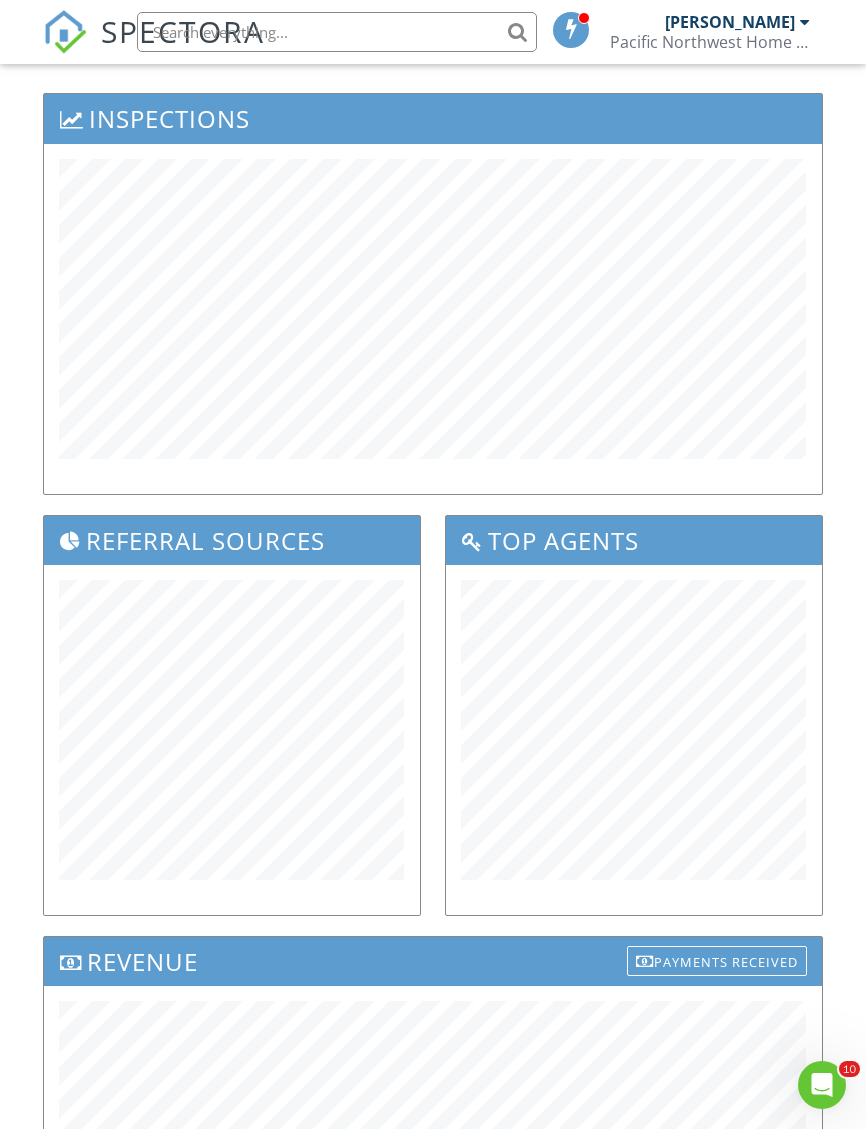 click at bounding box center (337, 32) 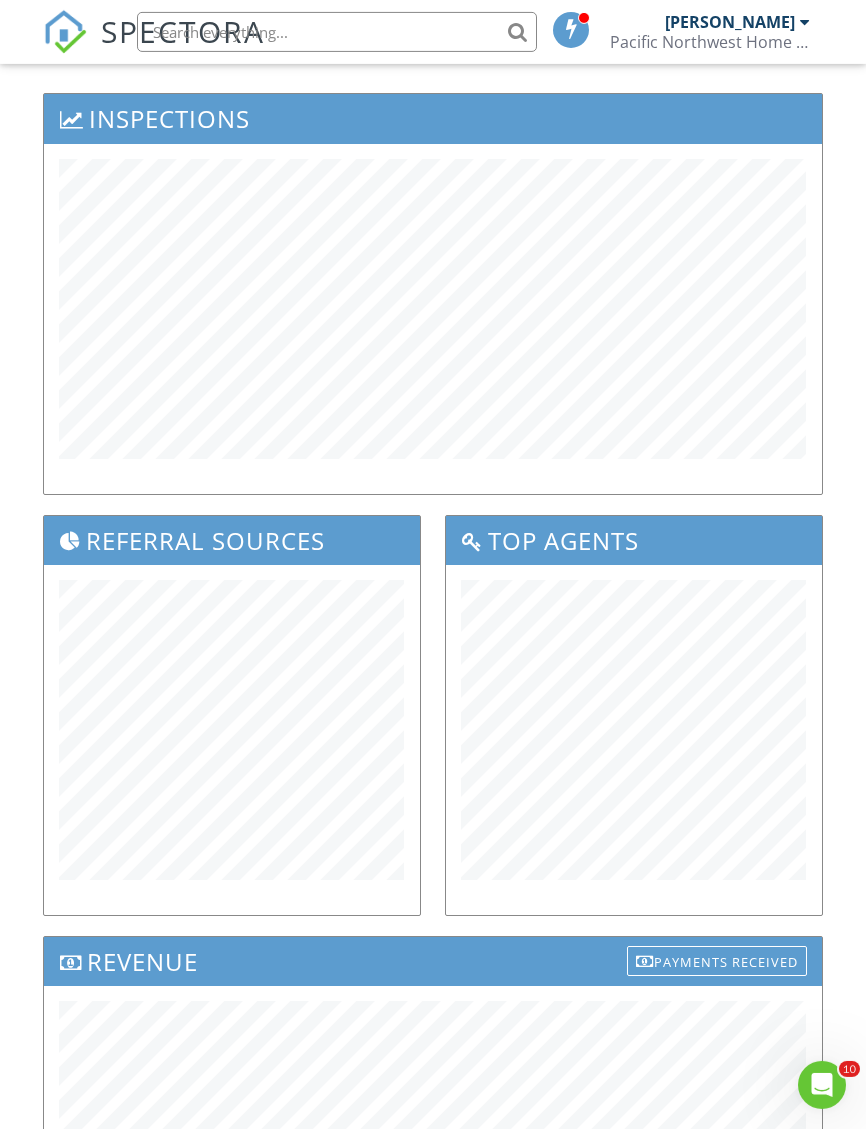 click at bounding box center (337, 32) 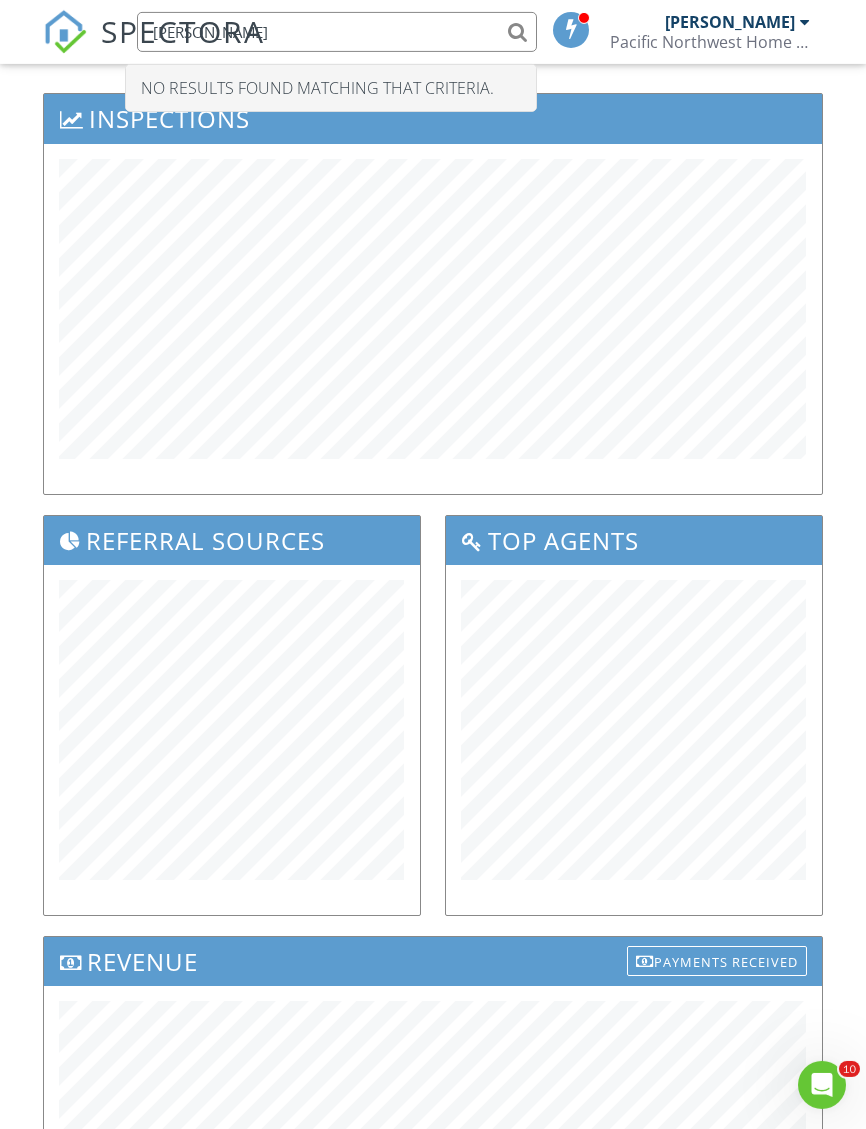 click on "Janet Powell" at bounding box center [337, 32] 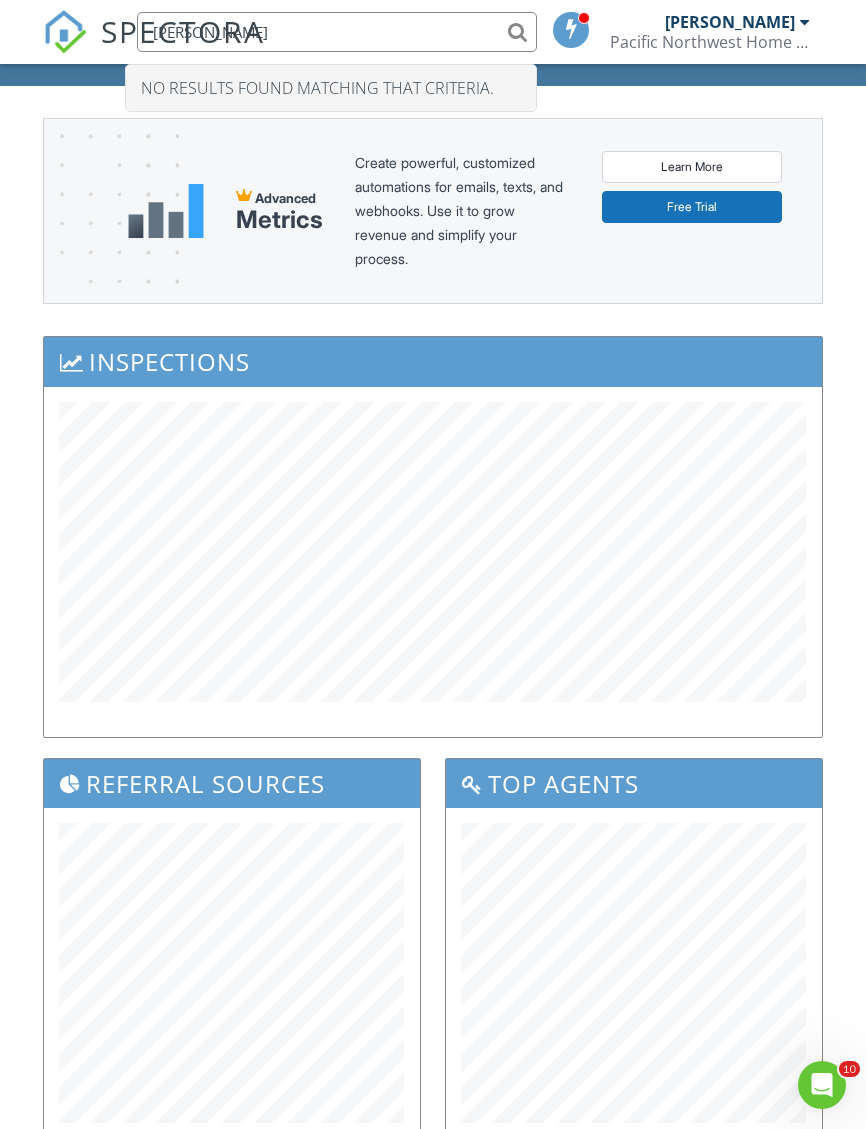 scroll, scrollTop: 0, scrollLeft: 0, axis: both 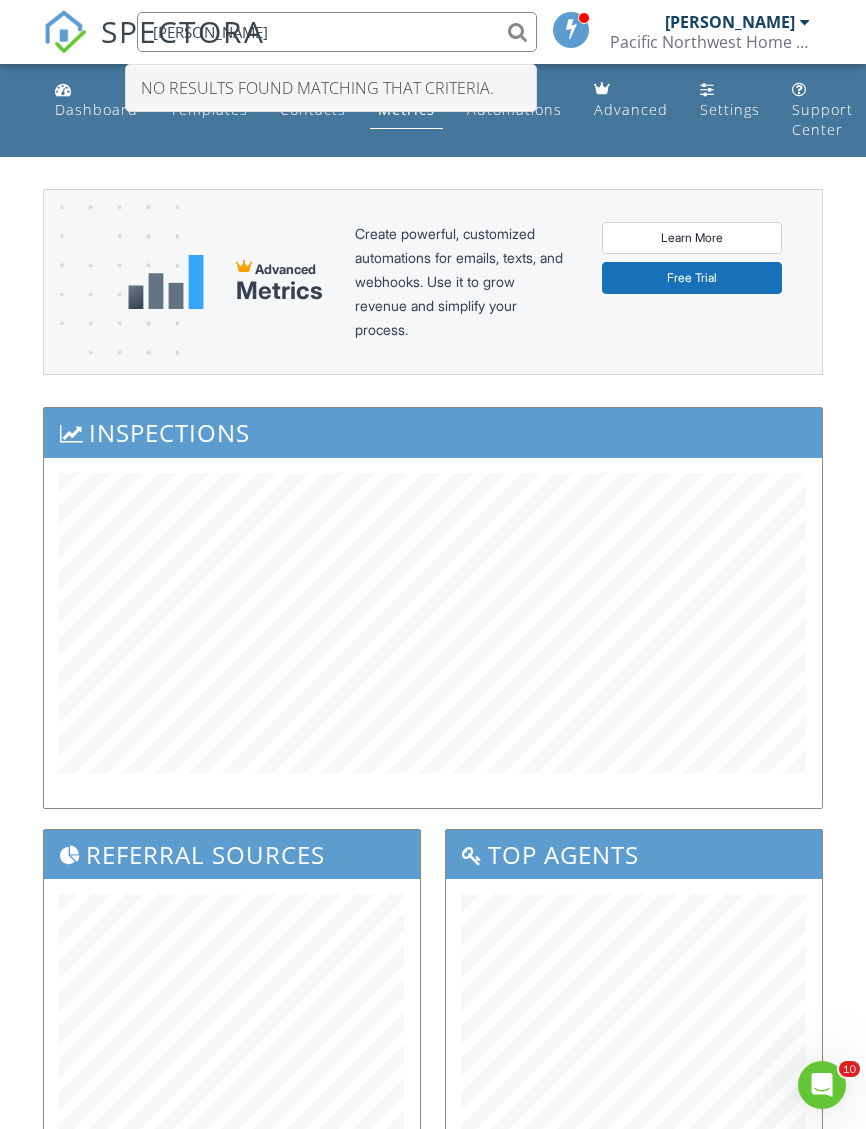 click on "Janet Powel" at bounding box center (337, 32) 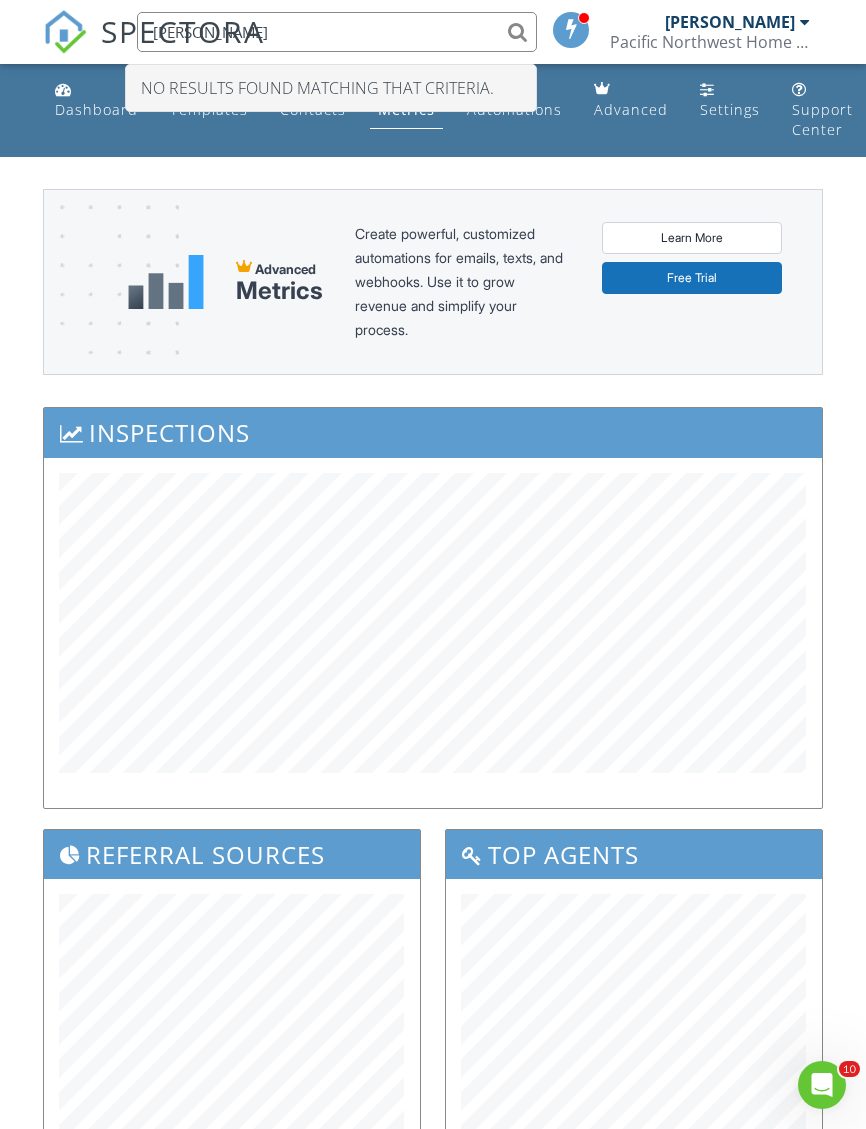 type on "J" 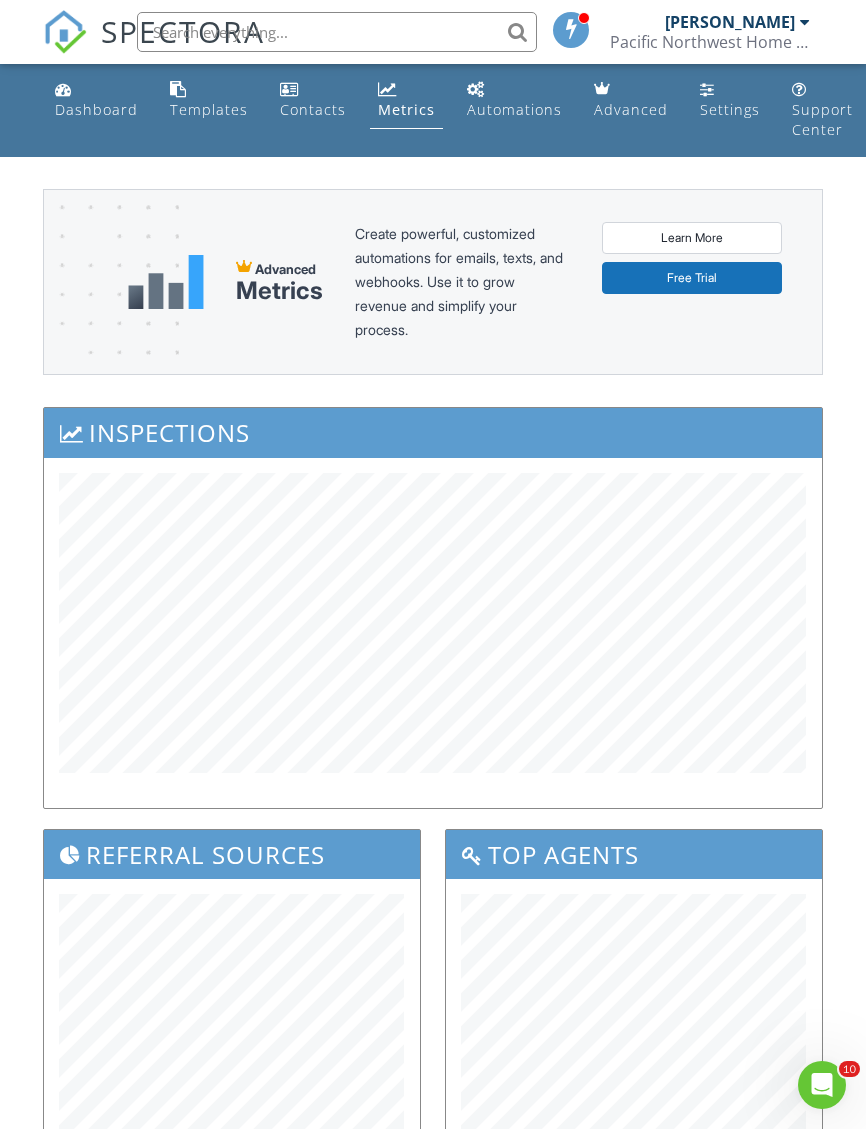 click at bounding box center [337, 32] 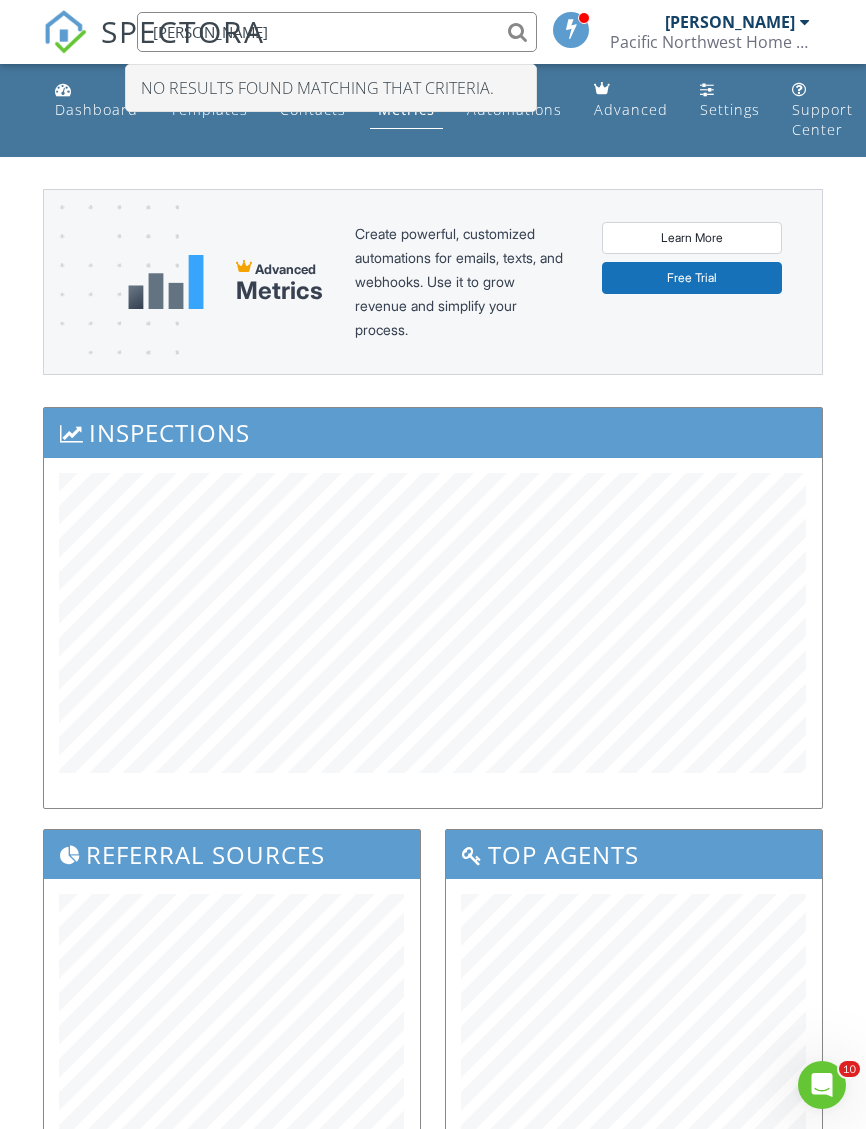 type on "Janet powell" 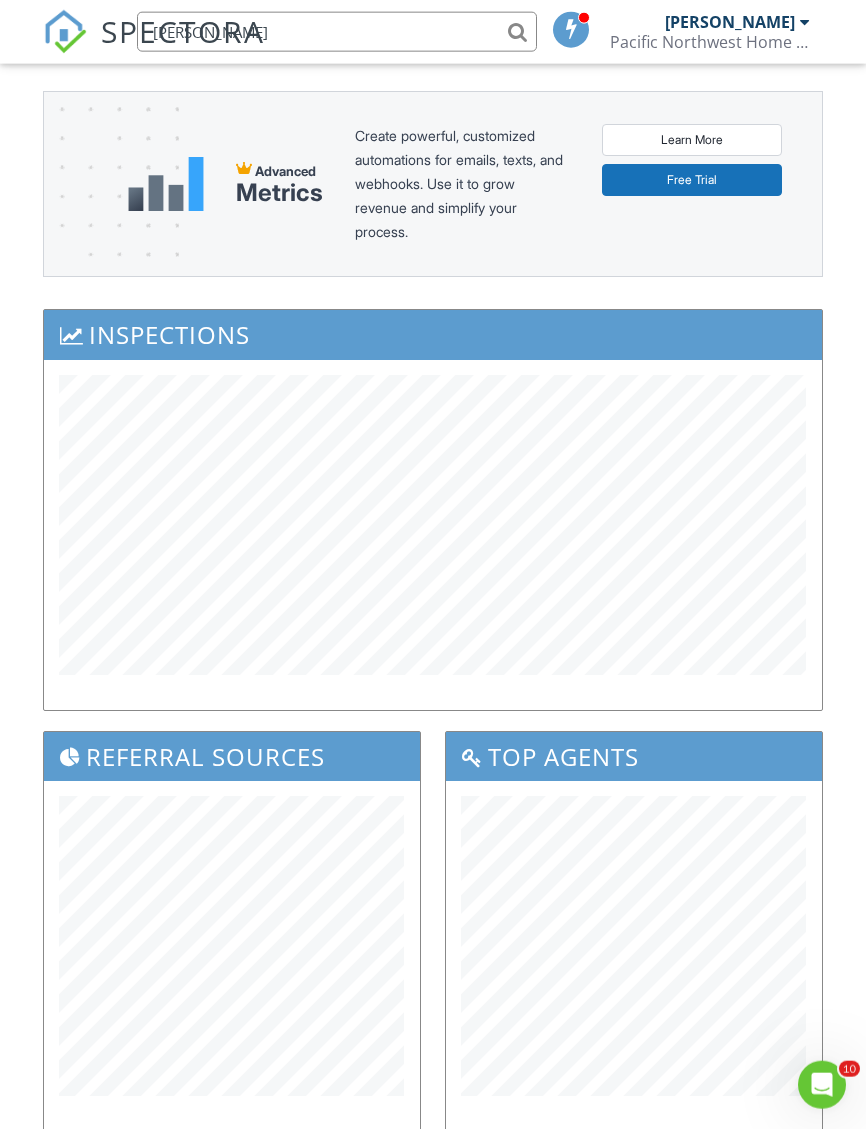 scroll, scrollTop: 0, scrollLeft: 0, axis: both 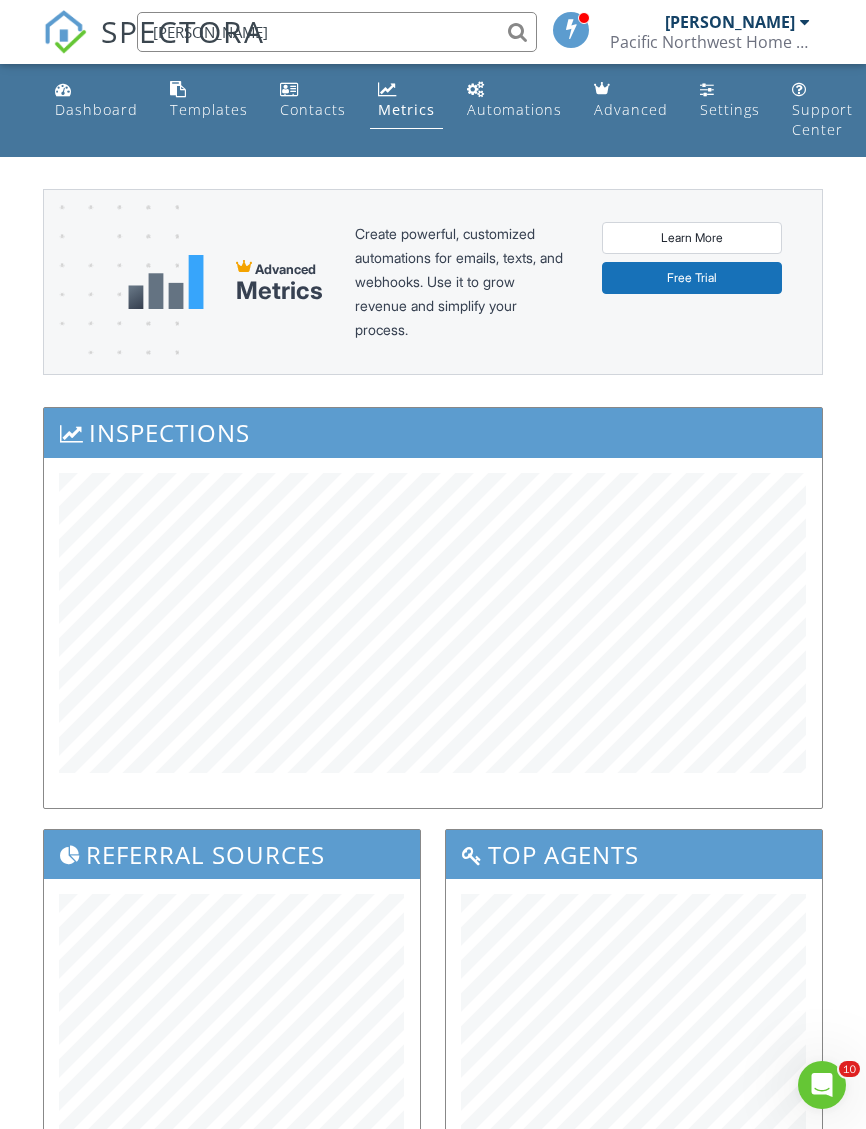 click at bounding box center [63, 89] 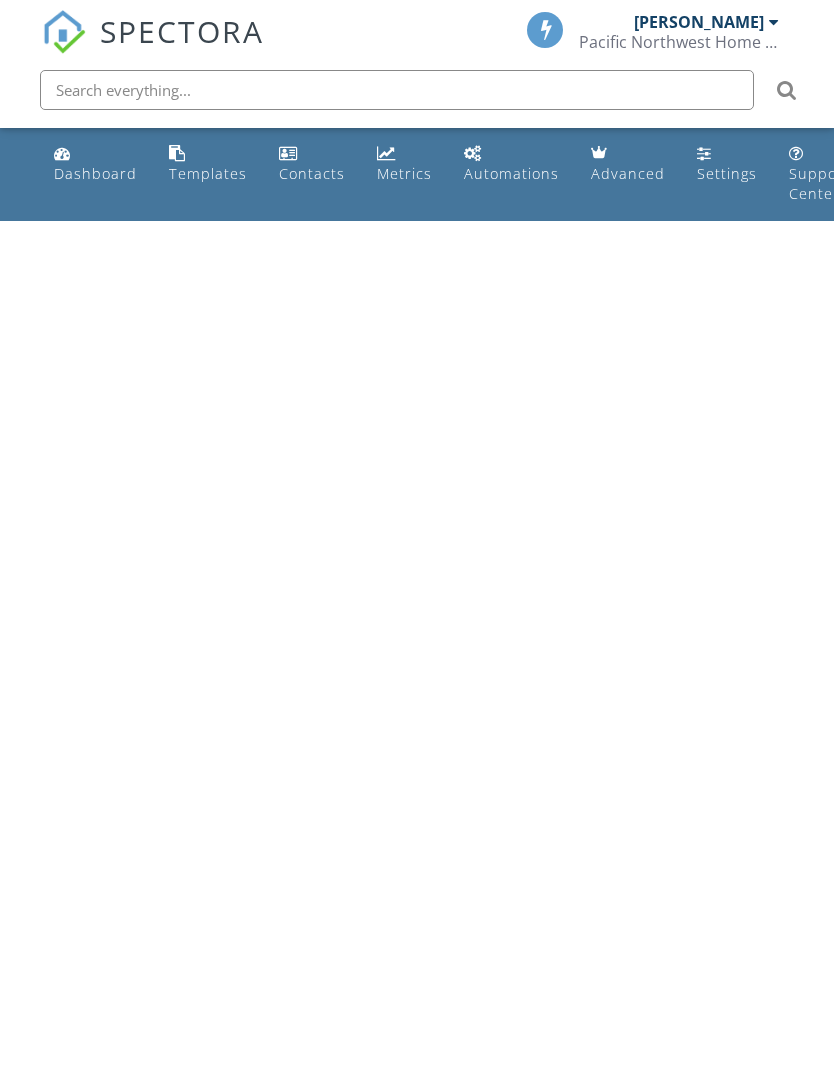 scroll, scrollTop: 0, scrollLeft: 0, axis: both 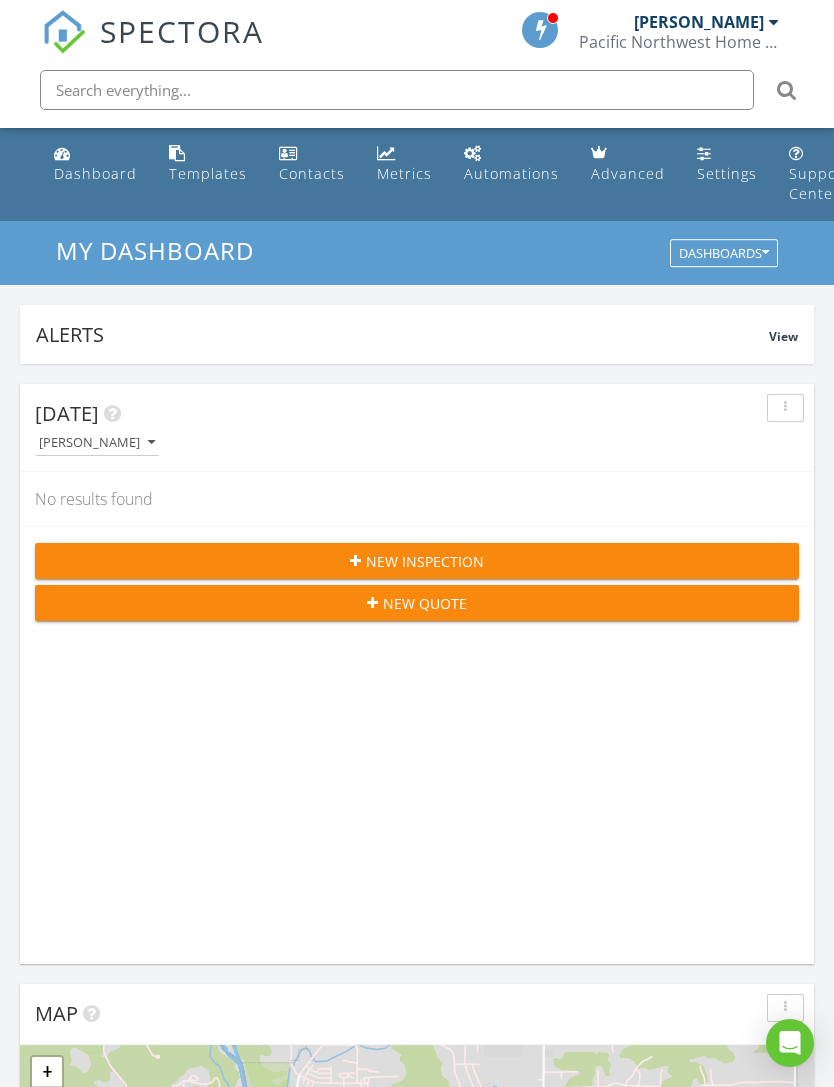 click at bounding box center (397, 90) 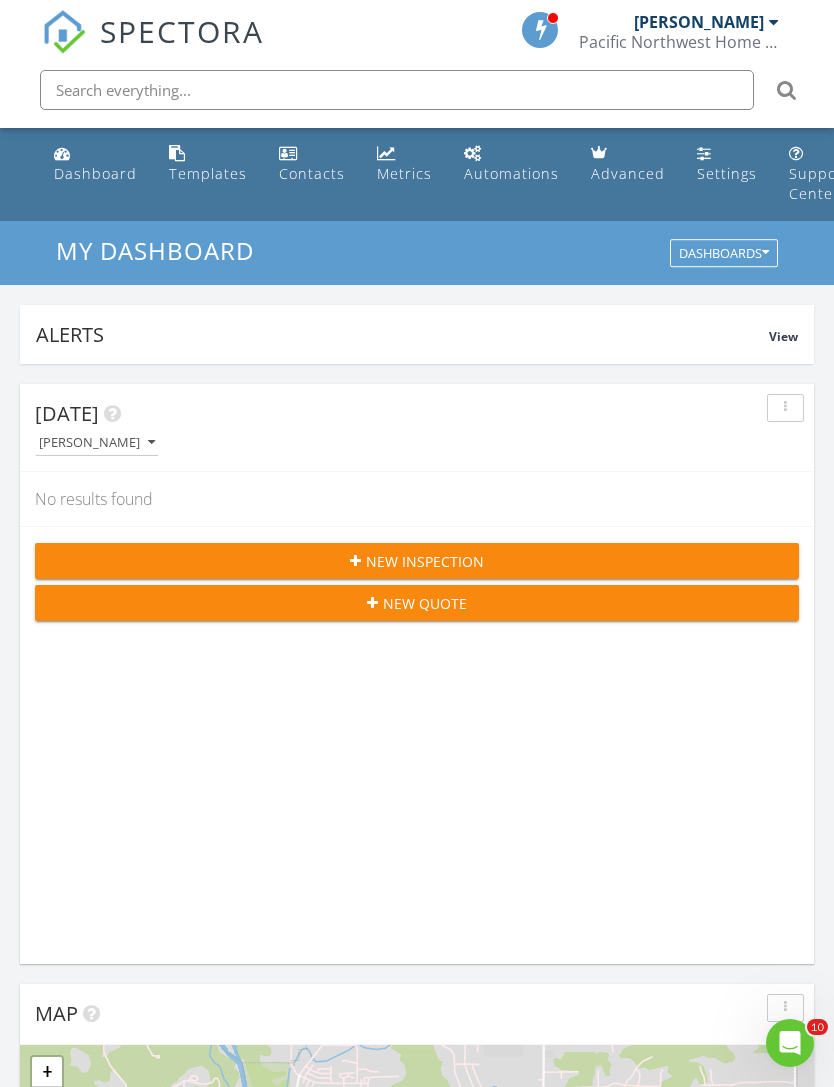 scroll, scrollTop: 0, scrollLeft: 0, axis: both 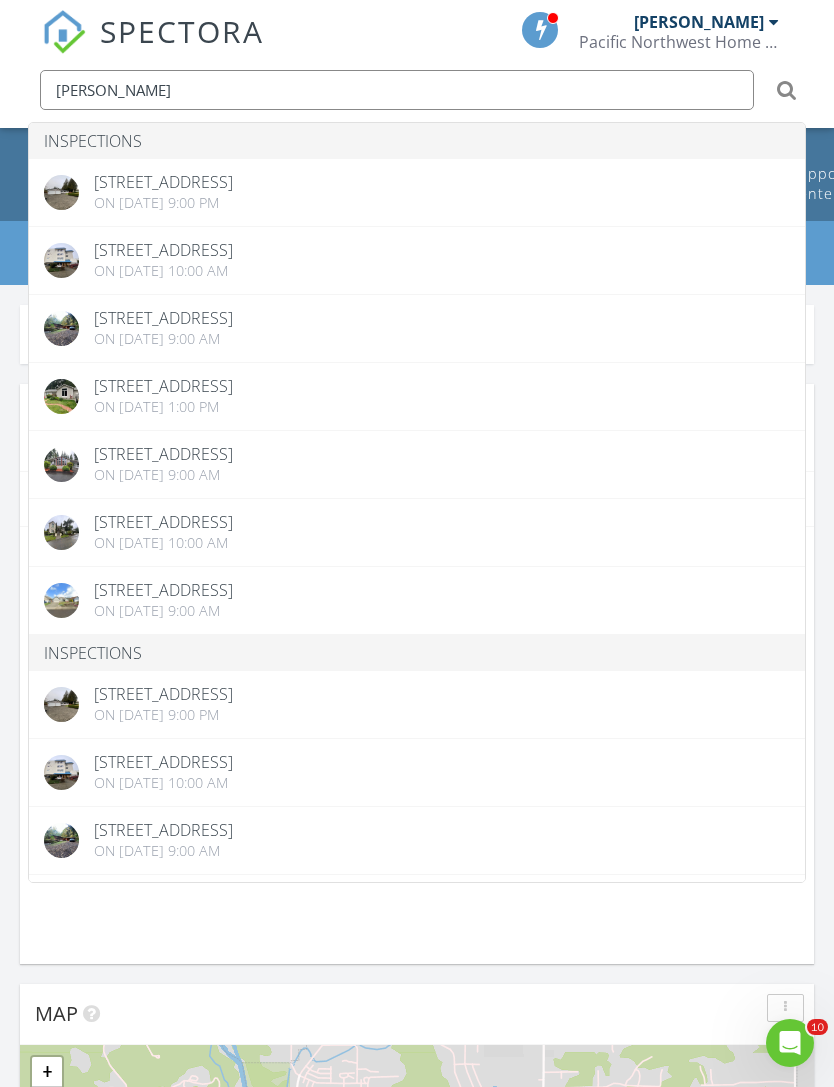 click on "Janet" at bounding box center [397, 90] 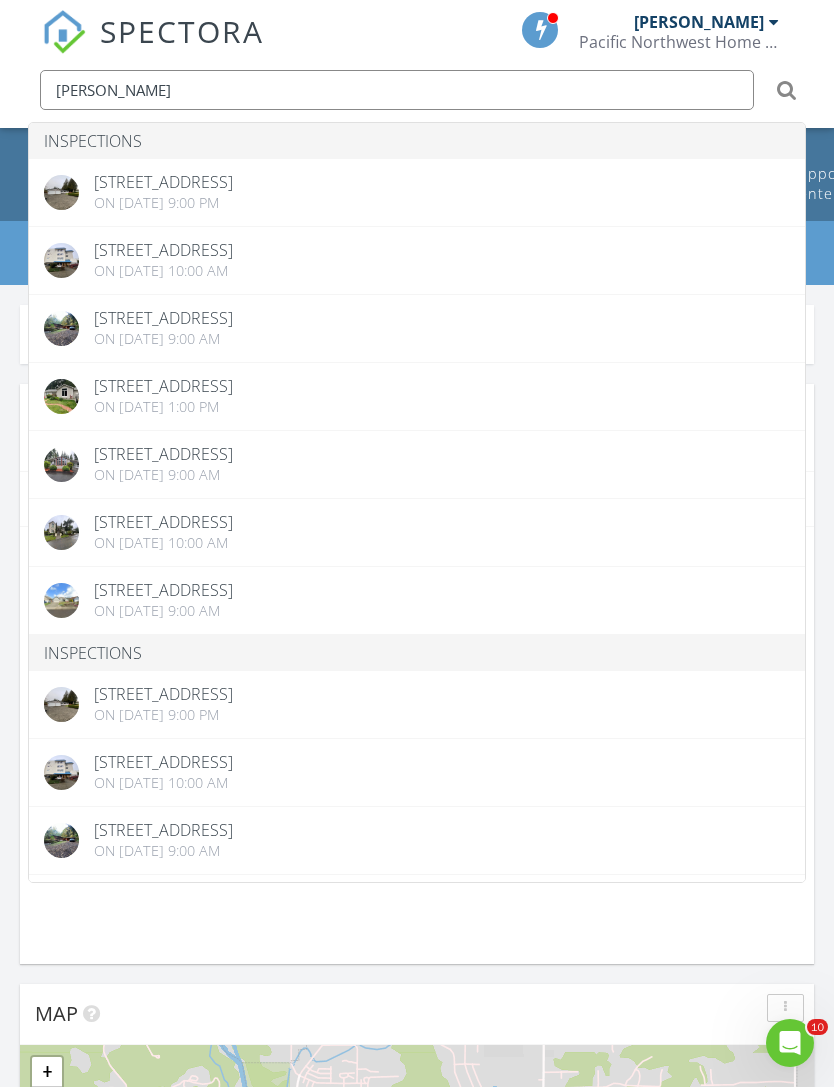 click on "Janet" at bounding box center [397, 90] 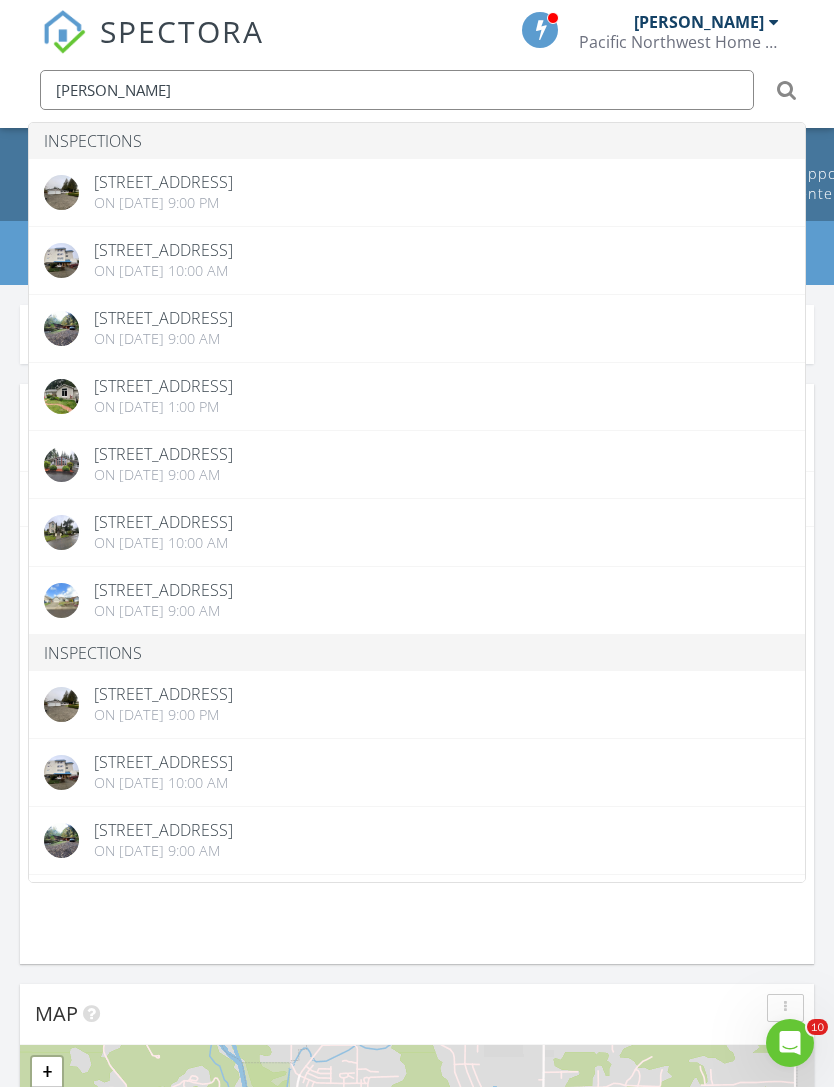 type on "J" 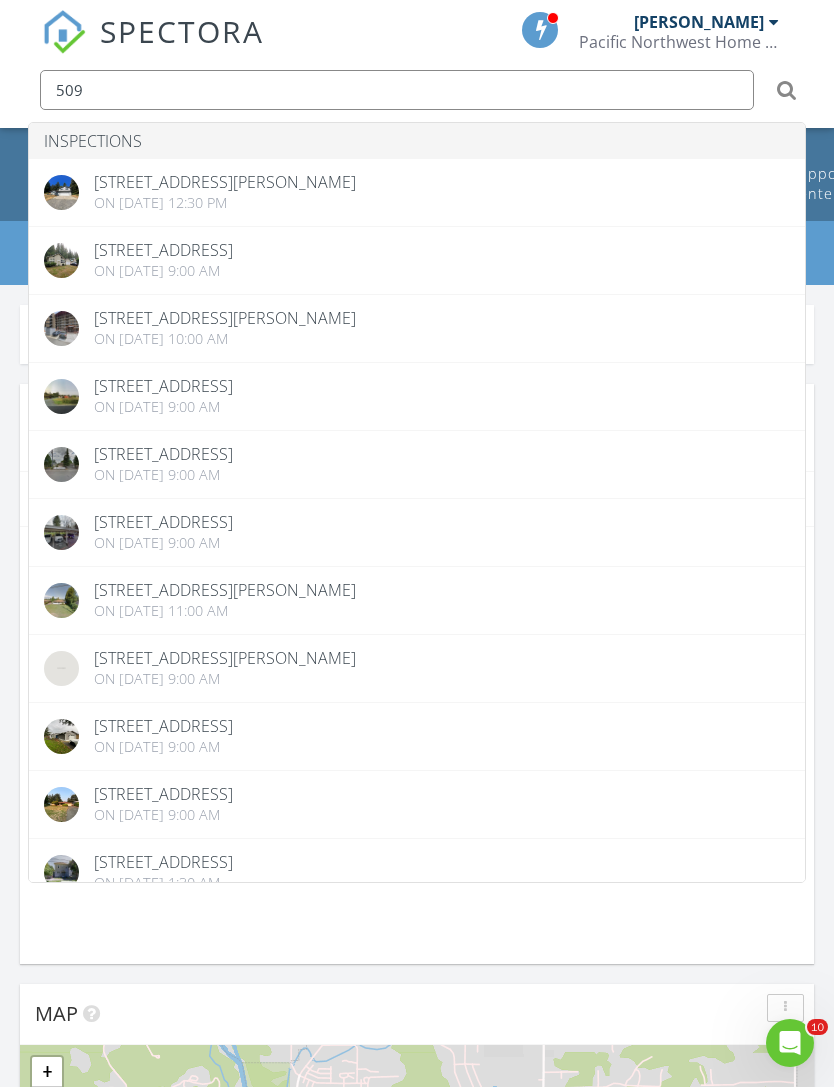 type on "509" 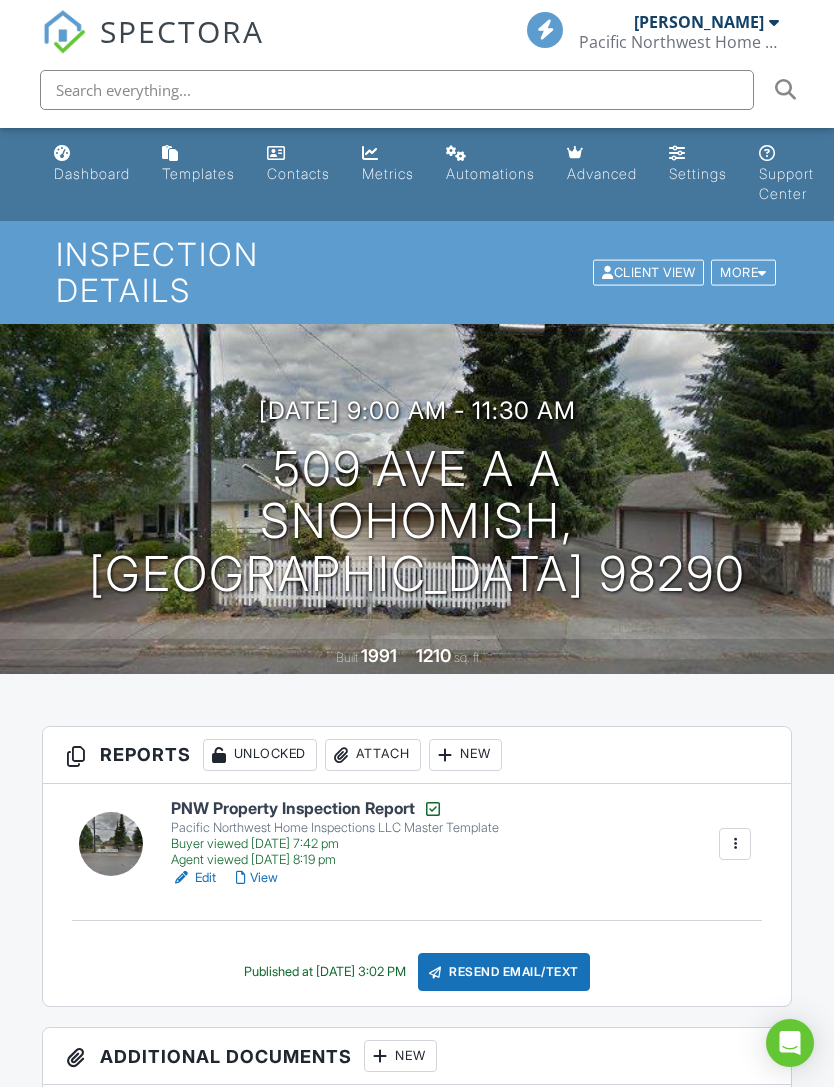 scroll, scrollTop: 0, scrollLeft: 0, axis: both 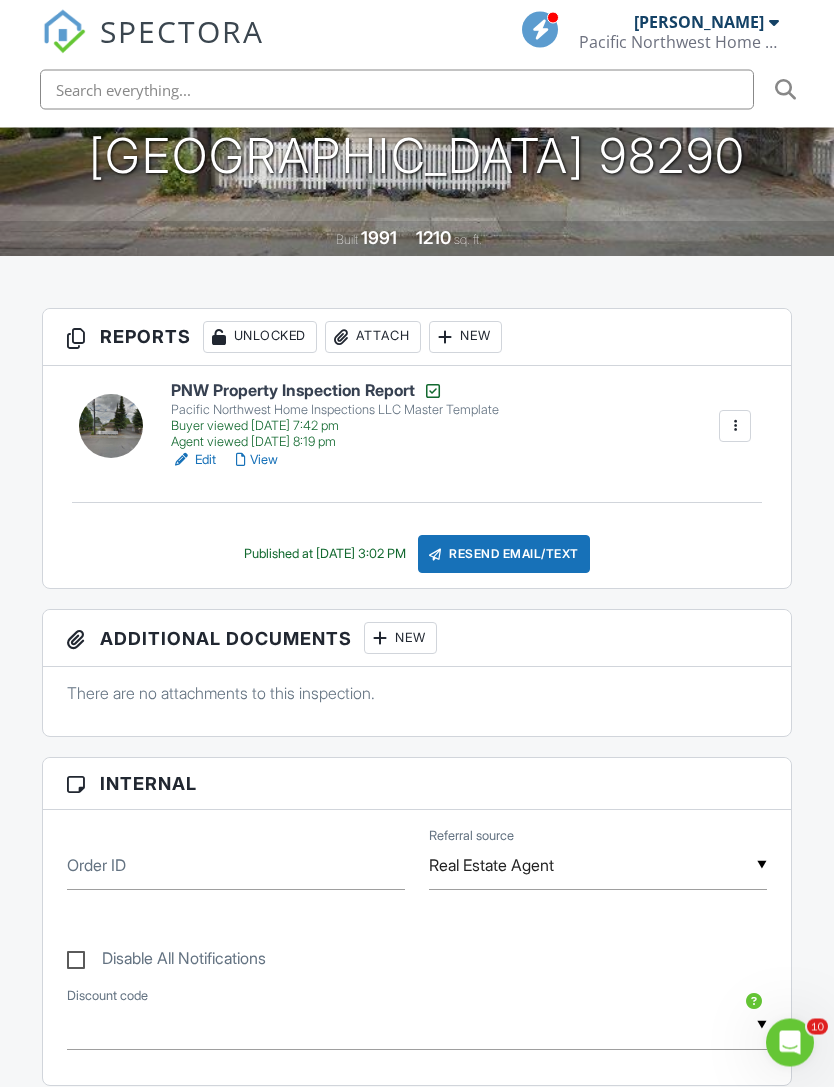 click on "Edit" at bounding box center (193, 461) 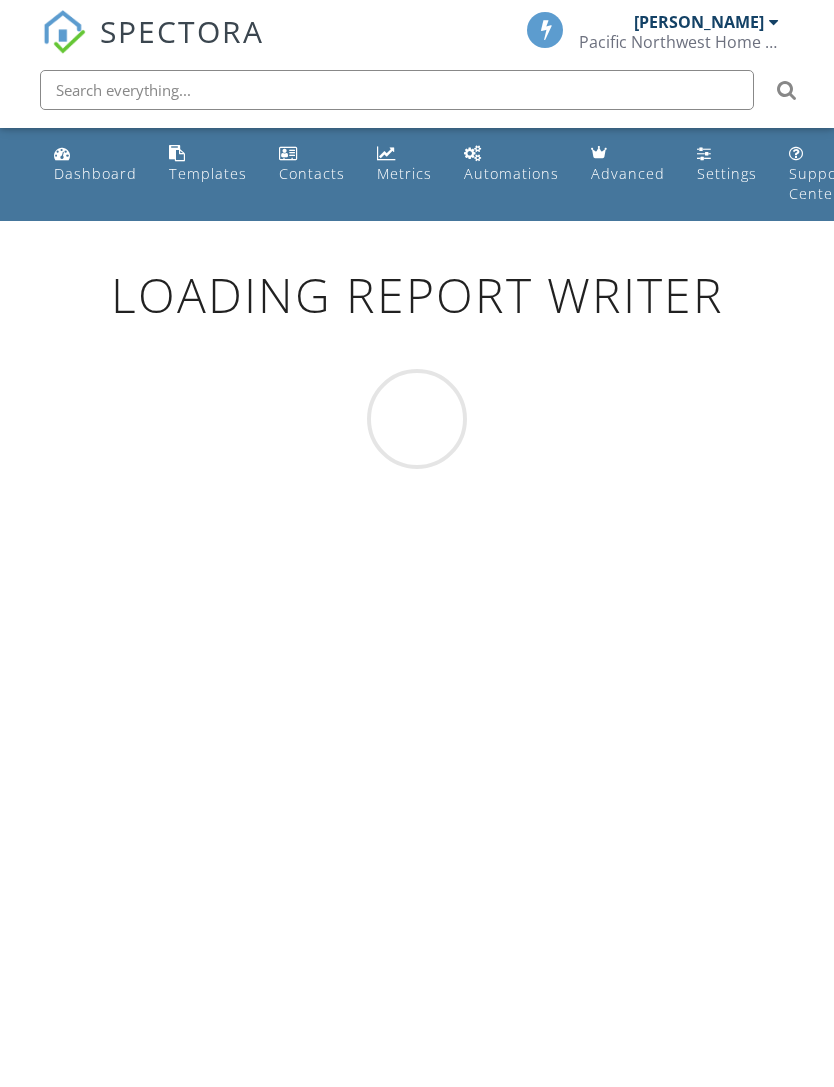 scroll, scrollTop: 0, scrollLeft: 0, axis: both 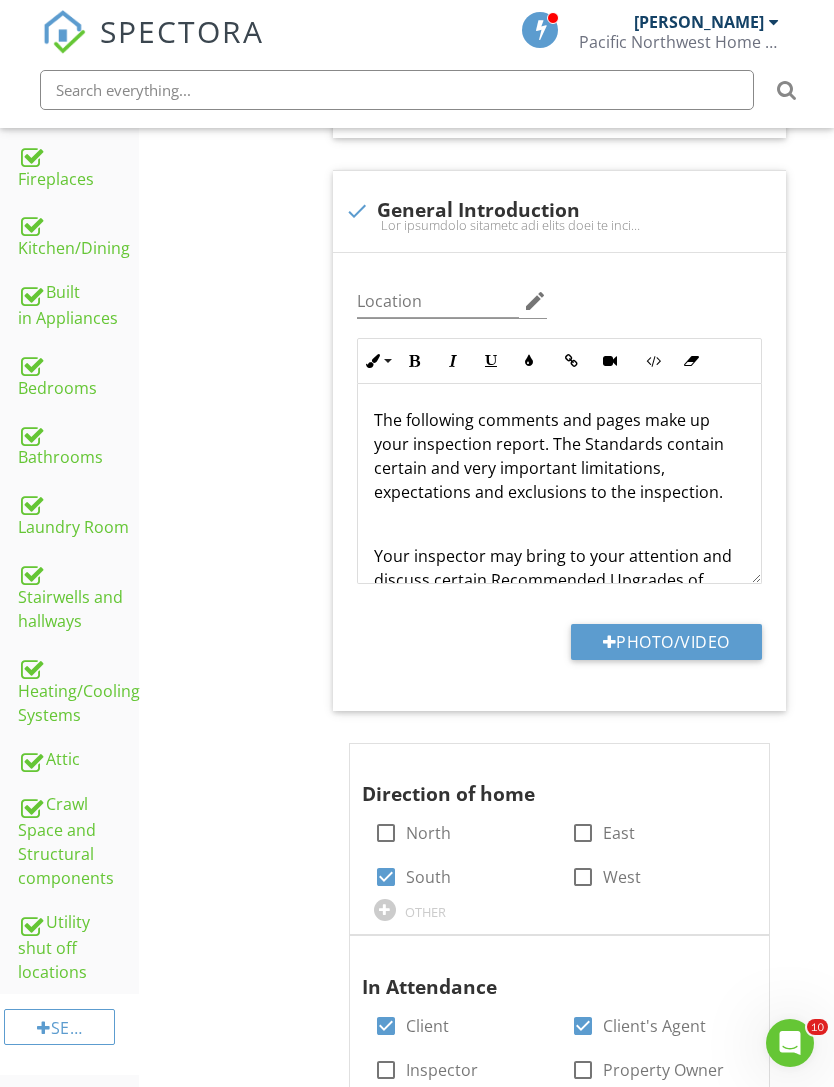 click on "Bathrooms" at bounding box center [78, 445] 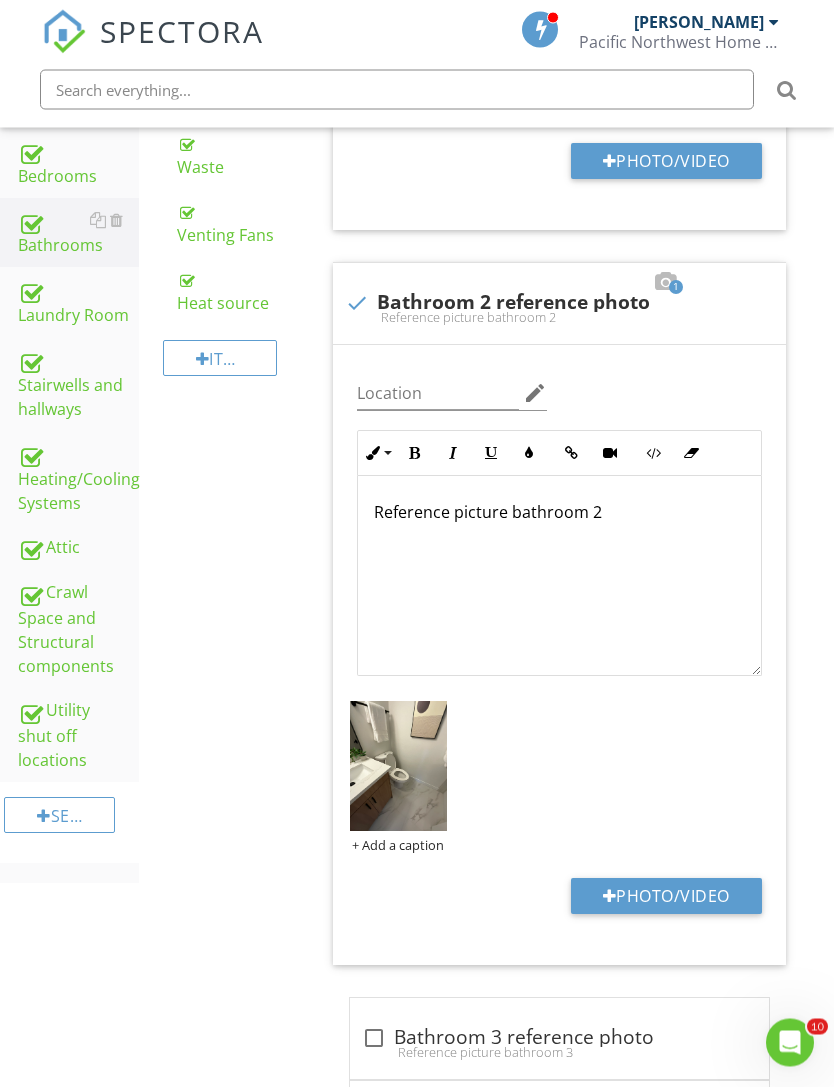 scroll, scrollTop: 1296, scrollLeft: 0, axis: vertical 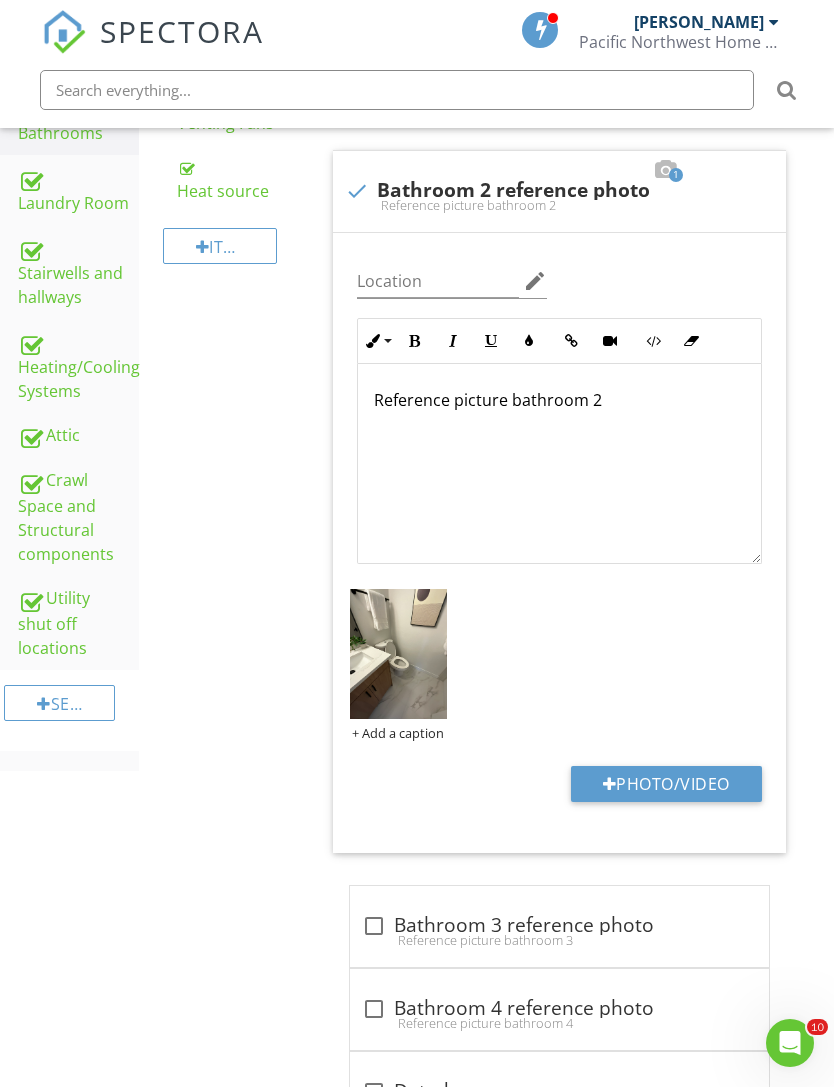 click at bounding box center (398, 654) 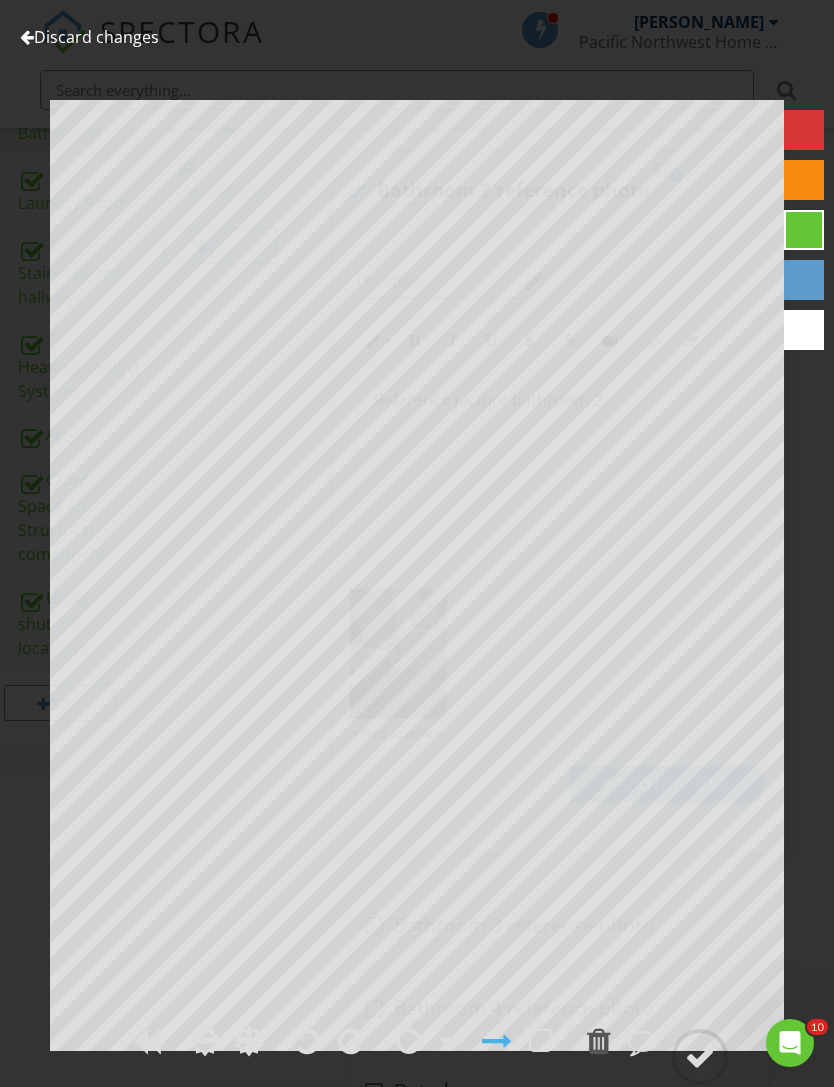 click at bounding box center [27, 37] 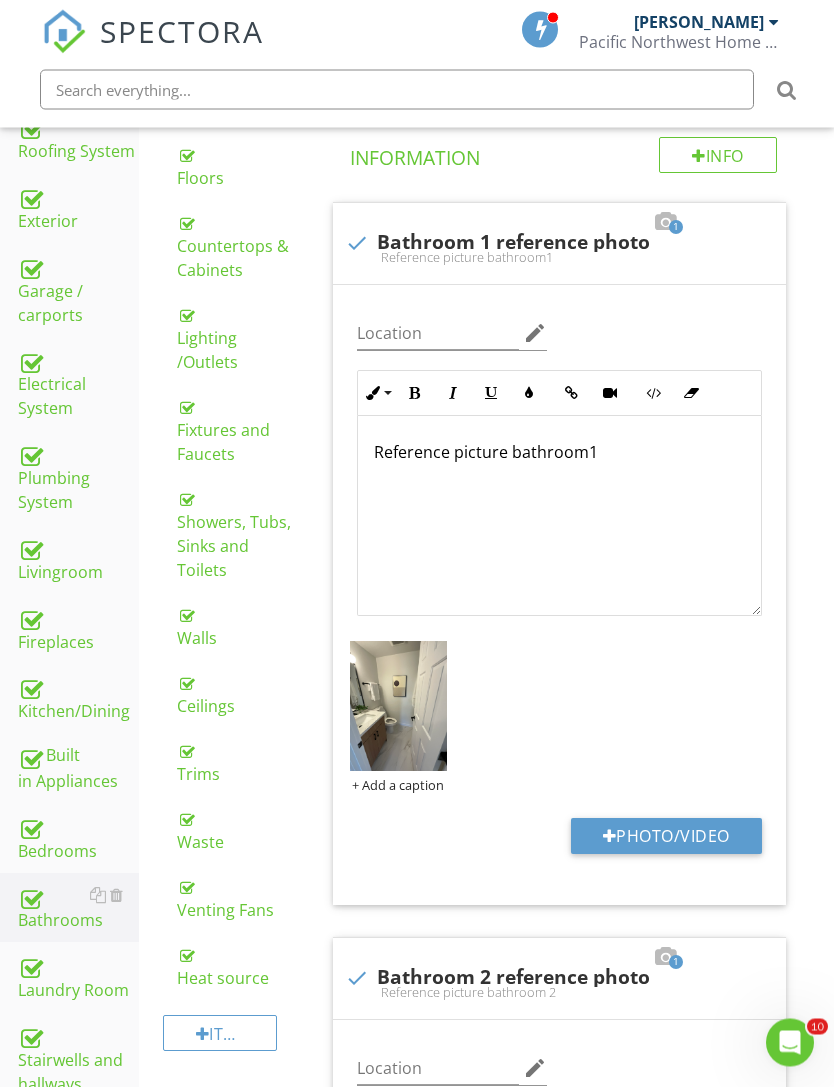 scroll, scrollTop: 509, scrollLeft: 0, axis: vertical 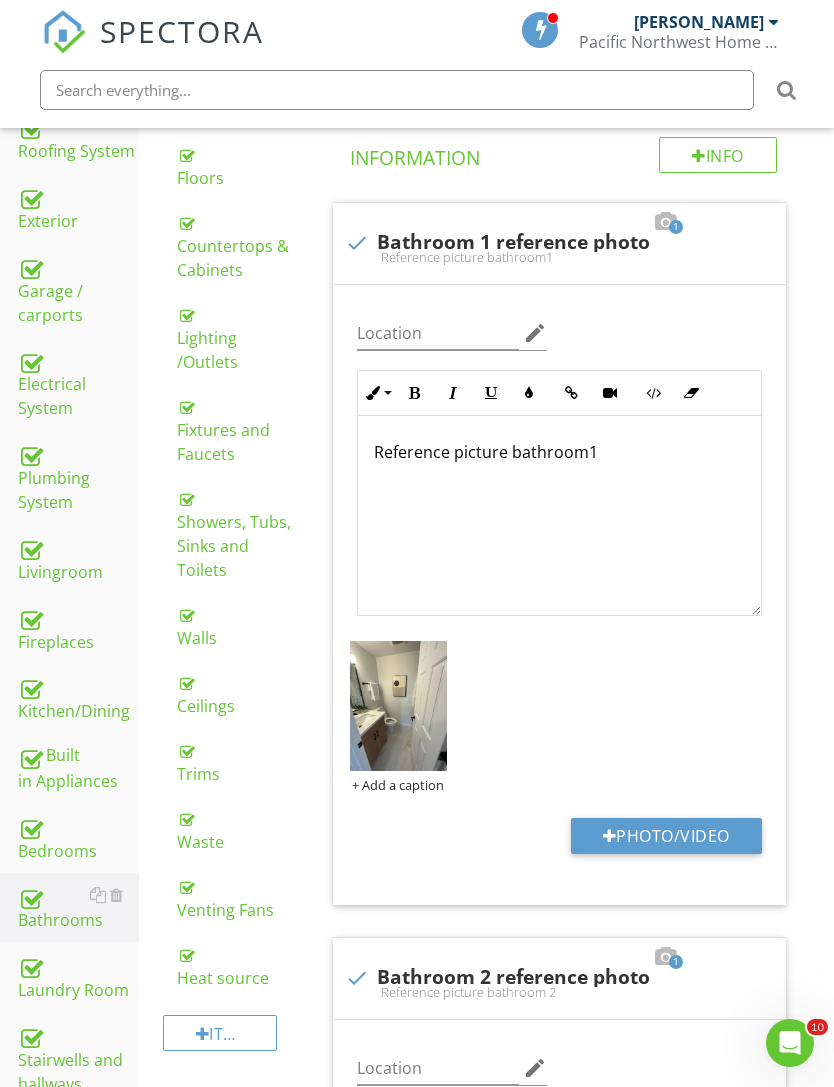 click on "Showers, Tubs, Sinks and Toilets" at bounding box center [239, 534] 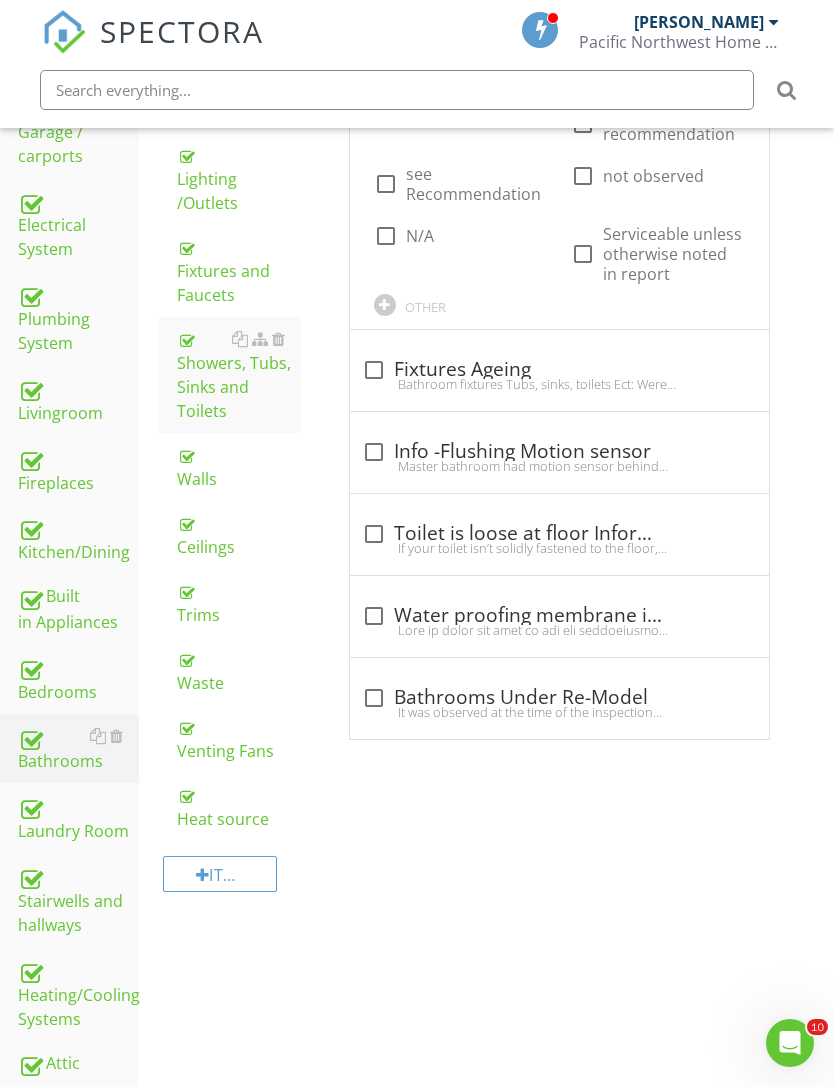 scroll, scrollTop: 541, scrollLeft: 0, axis: vertical 